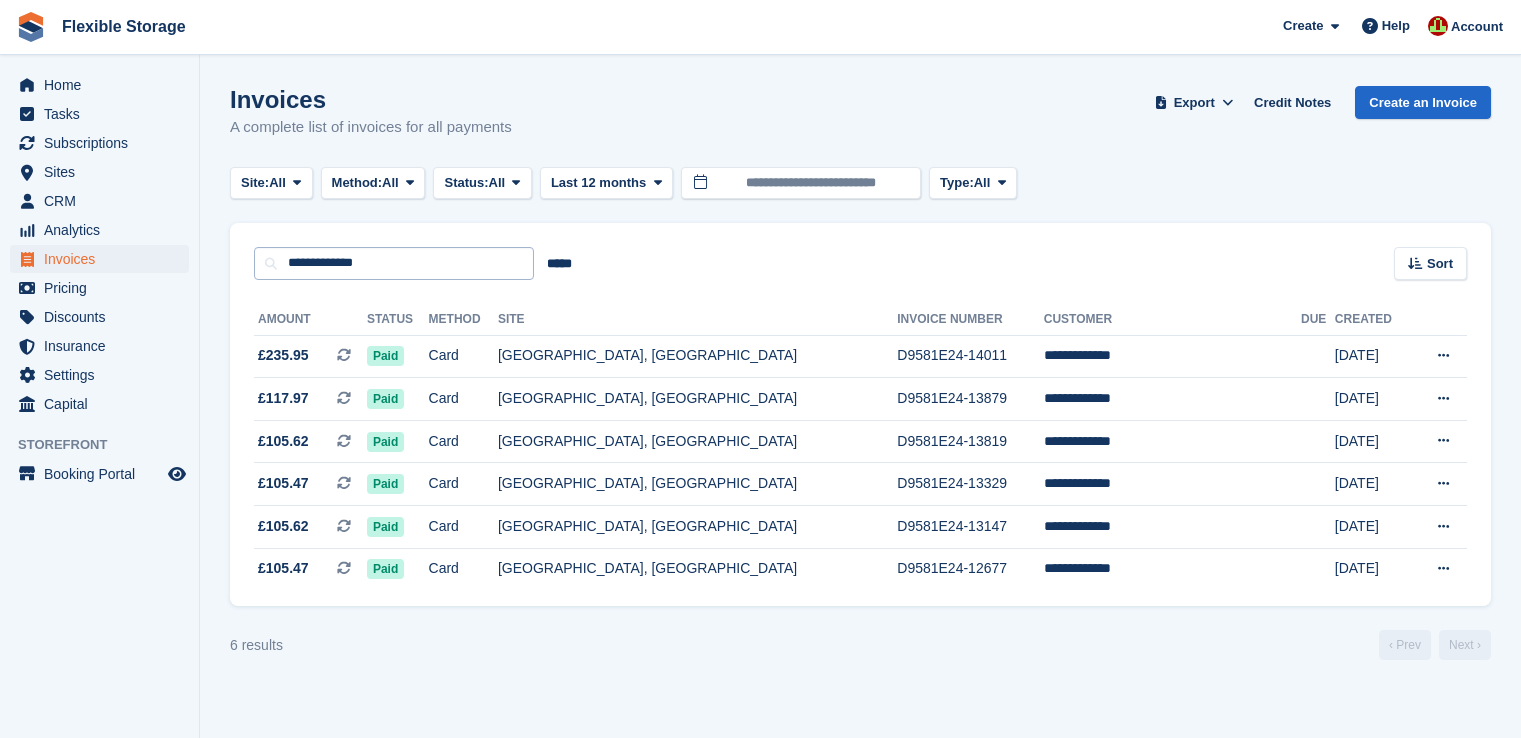 scroll, scrollTop: 0, scrollLeft: 0, axis: both 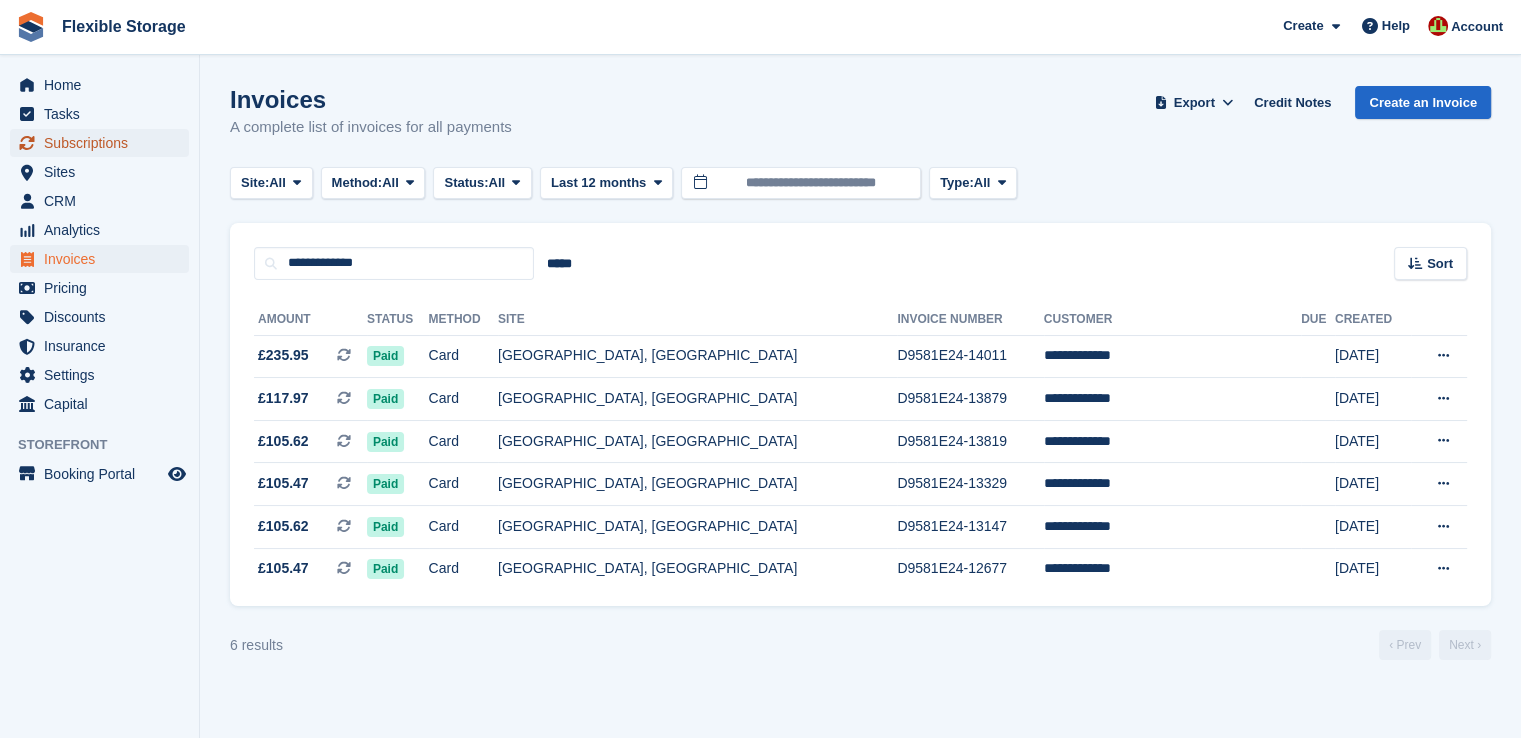 click on "Subscriptions" at bounding box center (104, 143) 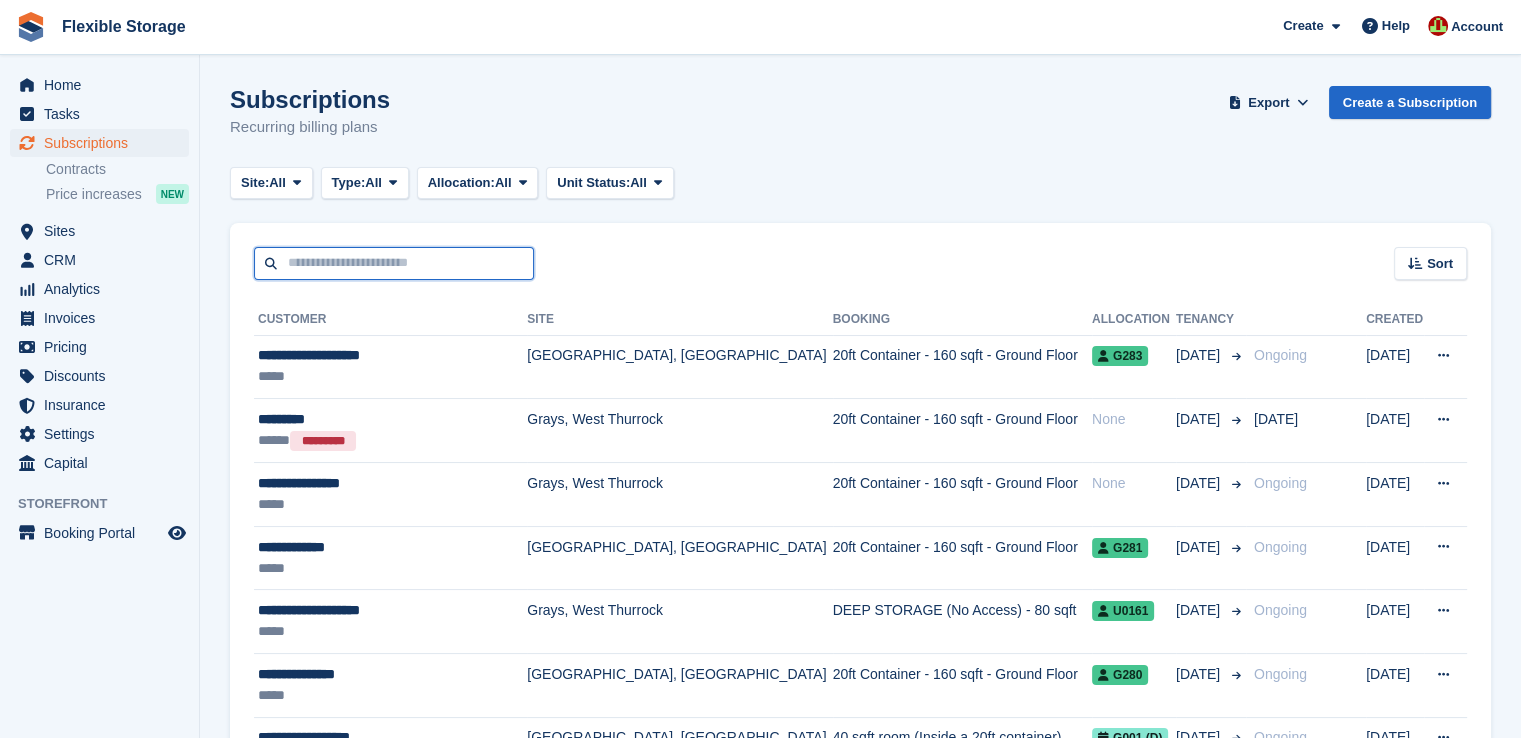click at bounding box center [394, 263] 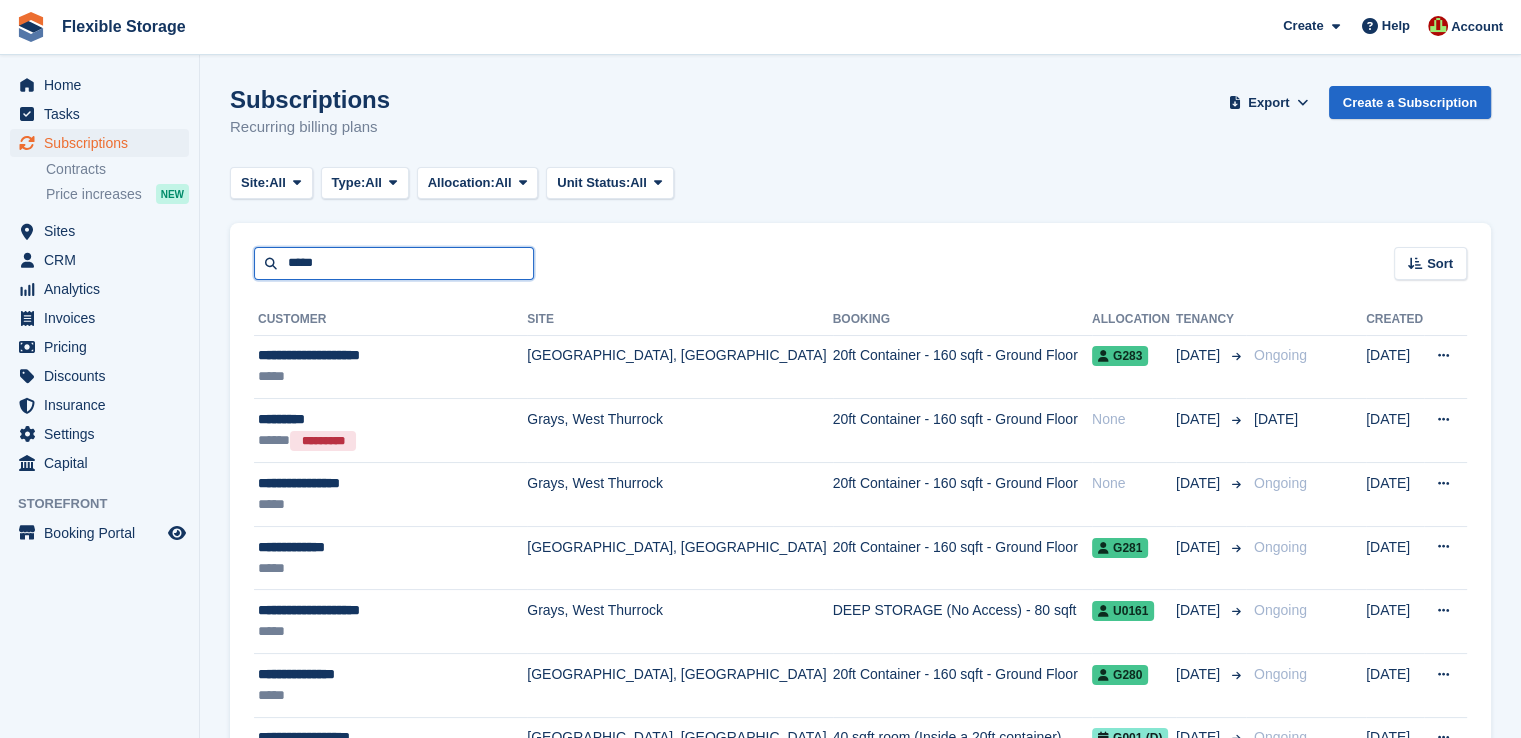 type on "*****" 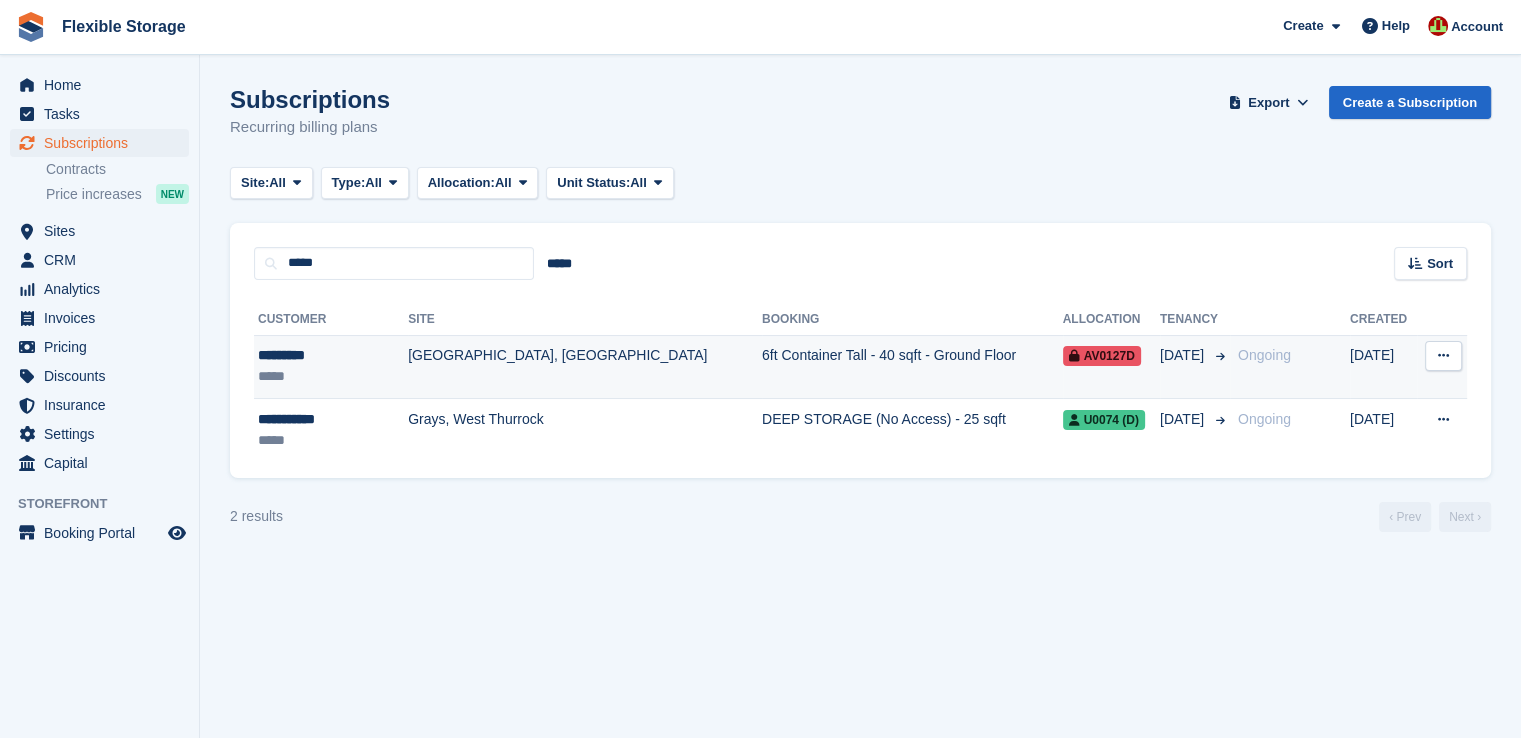 click on "6ft Container Tall - 40 sqft - Ground Floor" at bounding box center [912, 367] 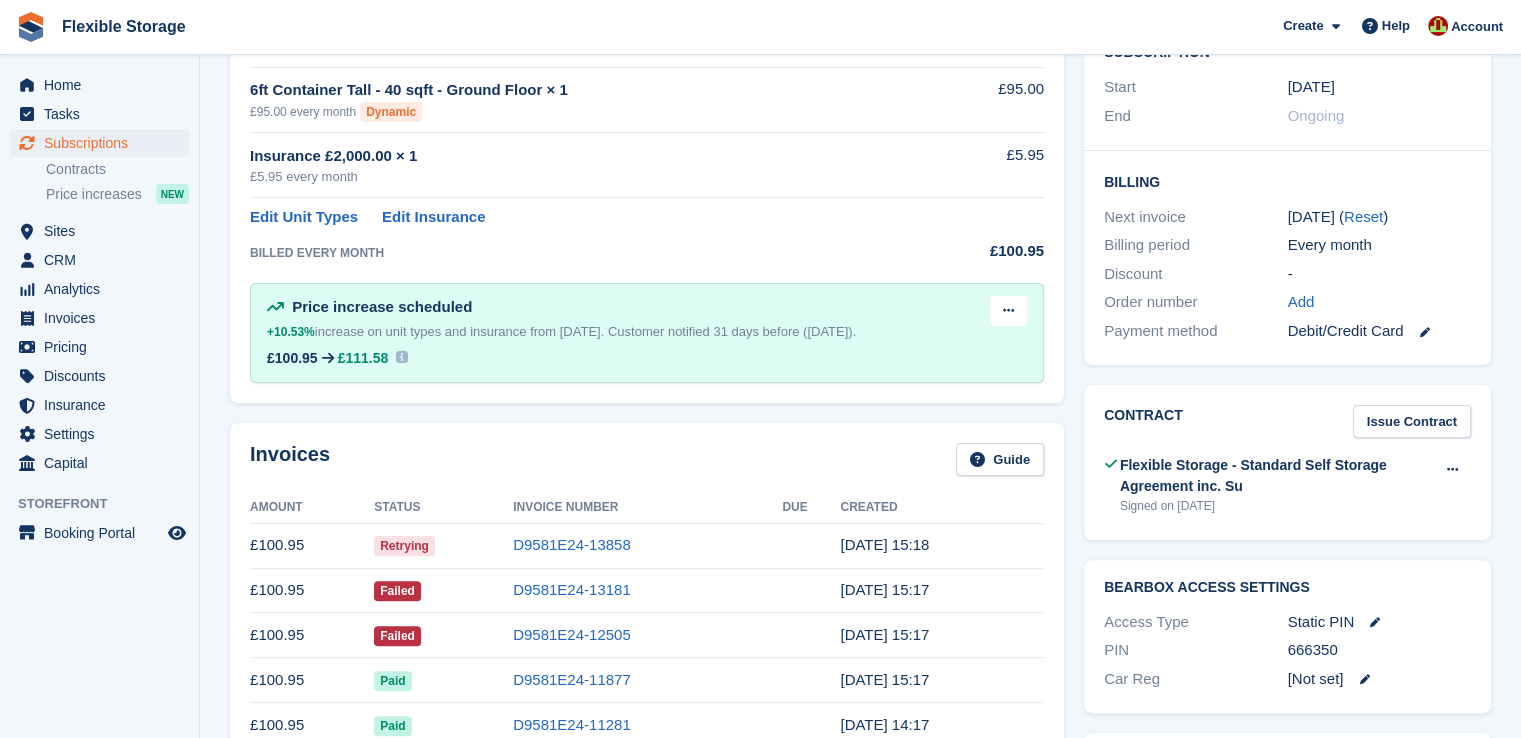 scroll, scrollTop: 500, scrollLeft: 0, axis: vertical 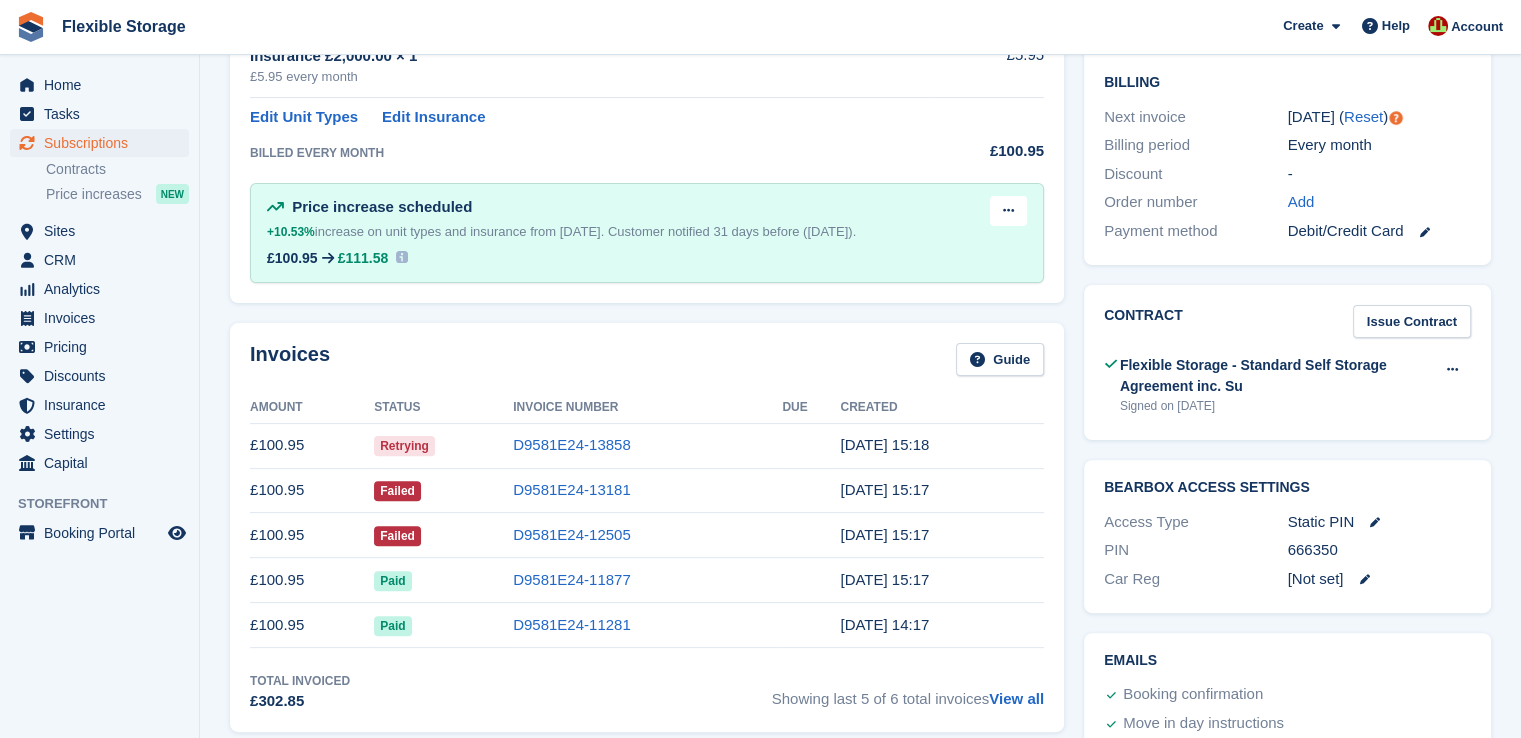 click on "Invoices
Guide" at bounding box center (647, 365) 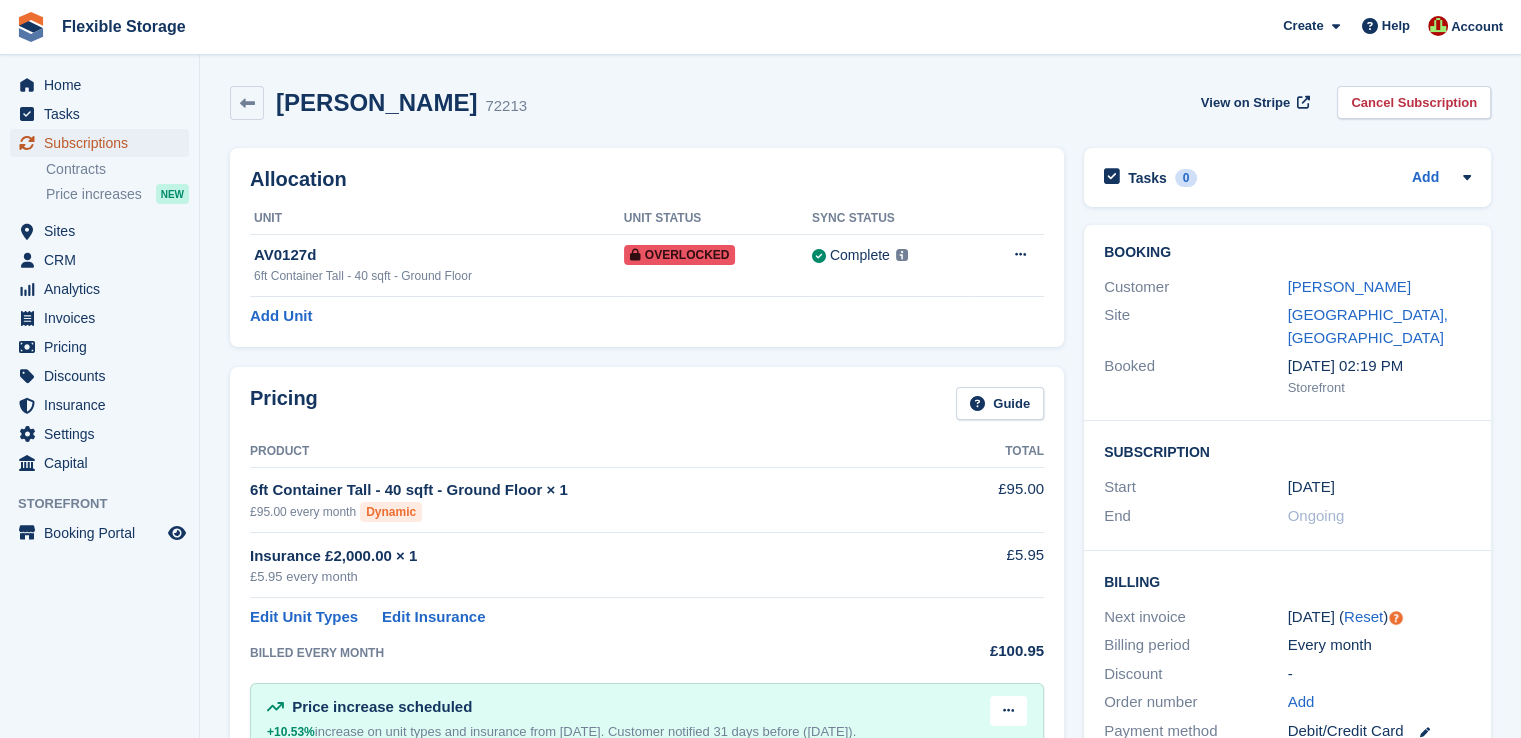 click on "Subscriptions" at bounding box center [104, 143] 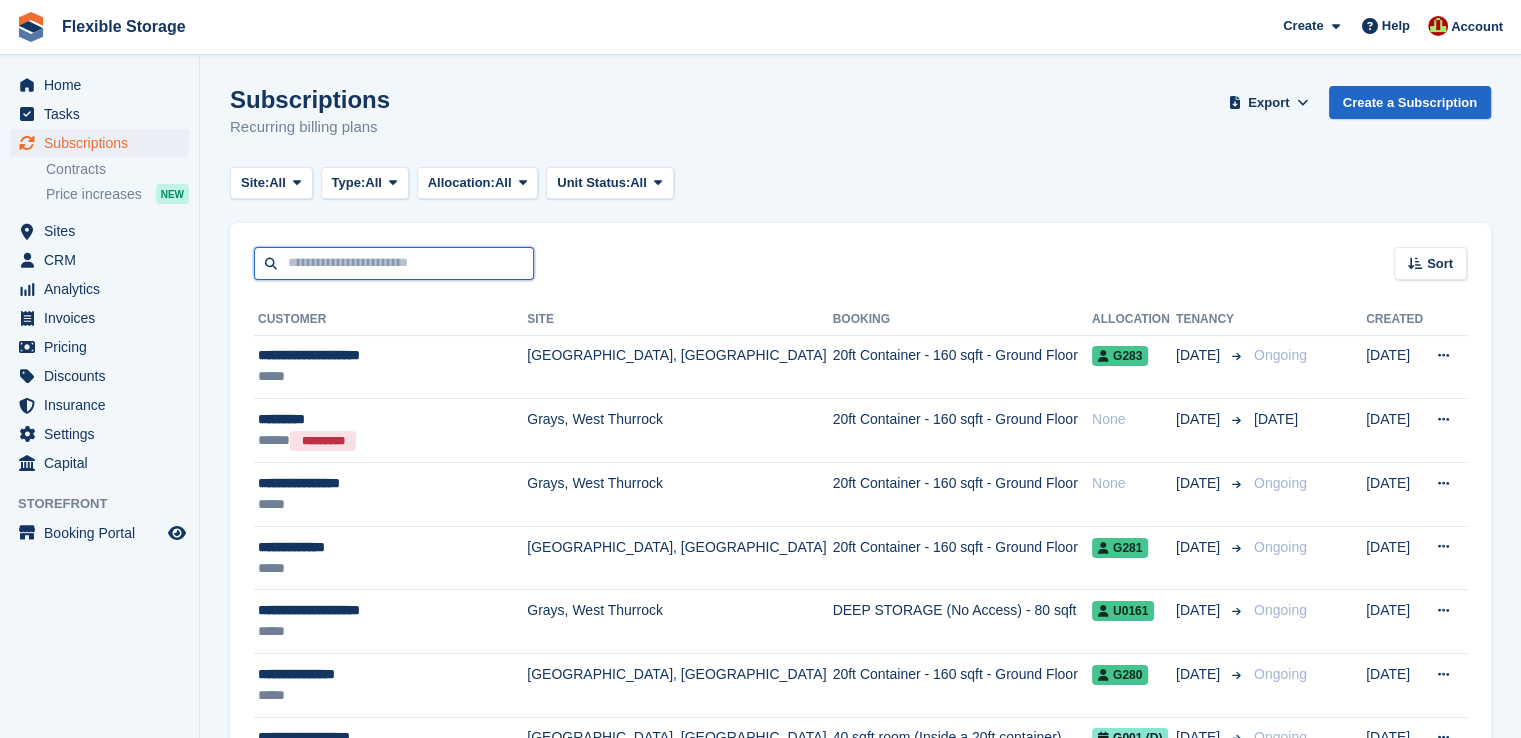 click at bounding box center (394, 263) 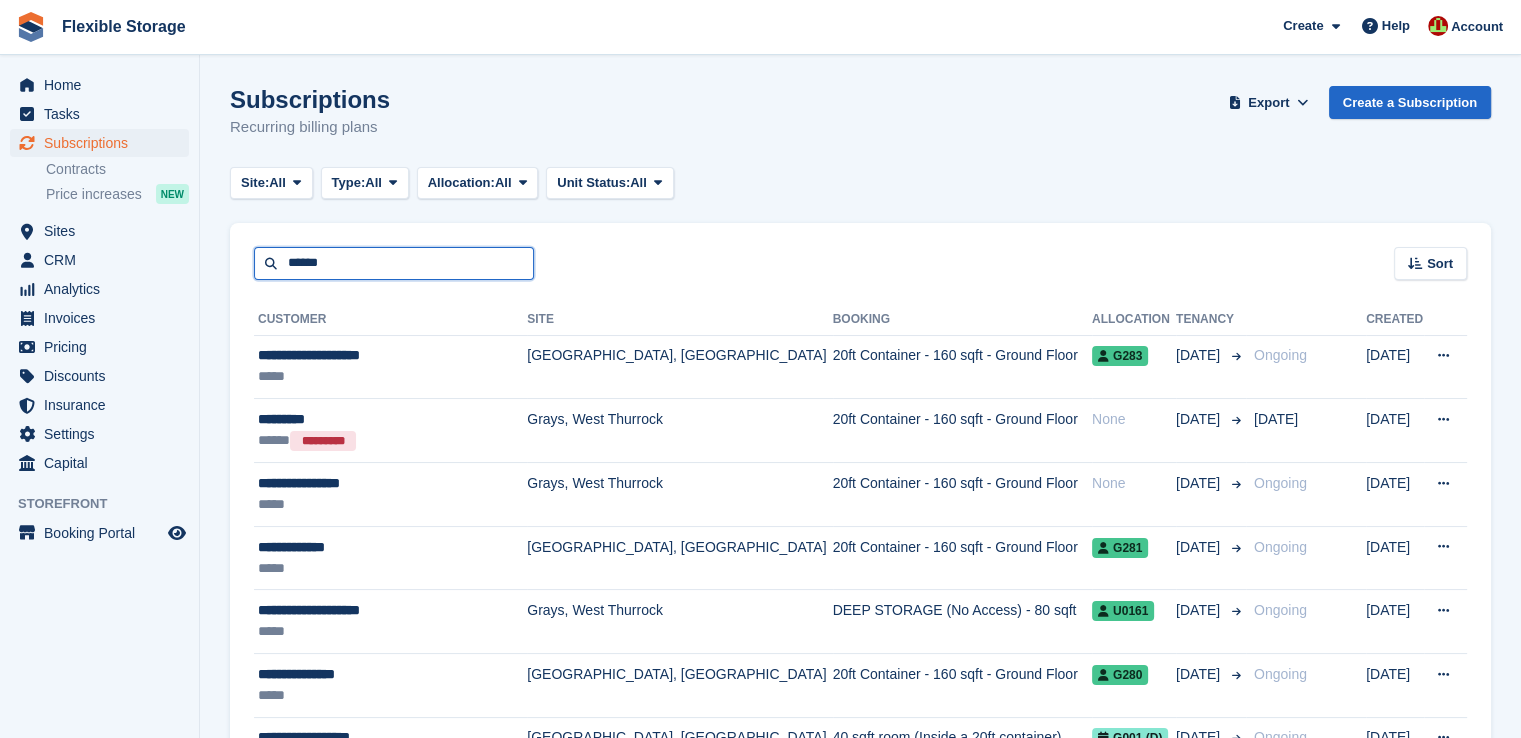type on "******" 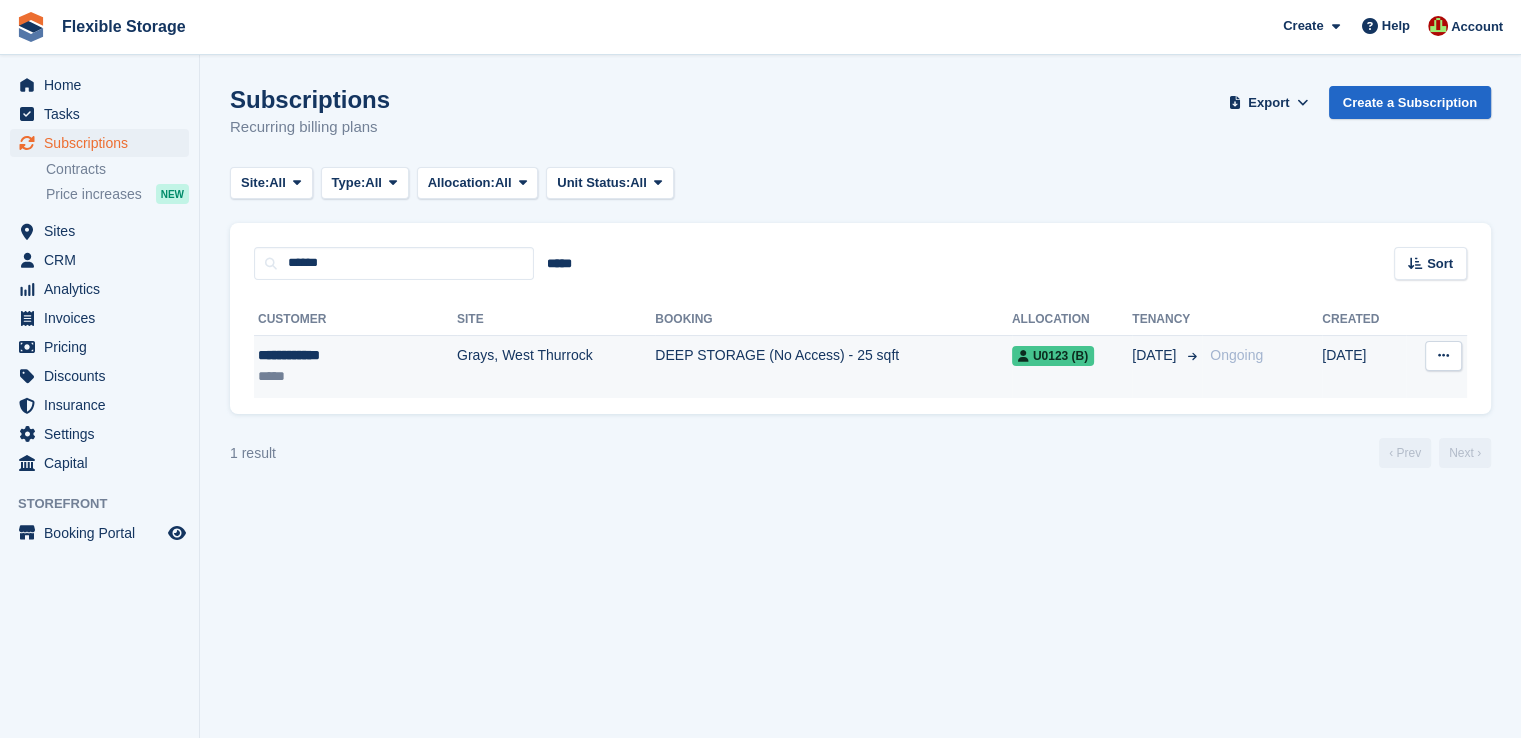click on "Grays, West Thurrock" at bounding box center [556, 366] 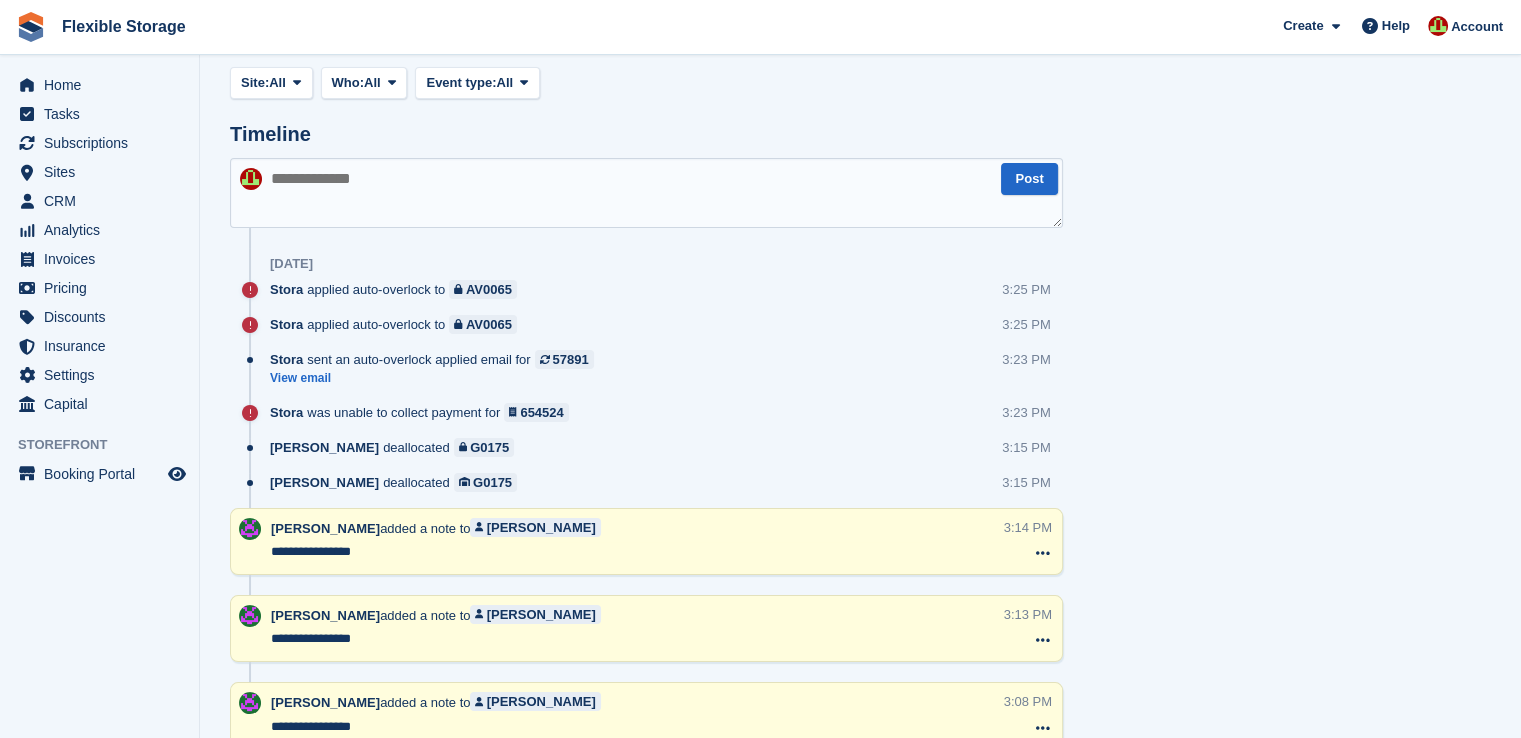 scroll, scrollTop: 0, scrollLeft: 0, axis: both 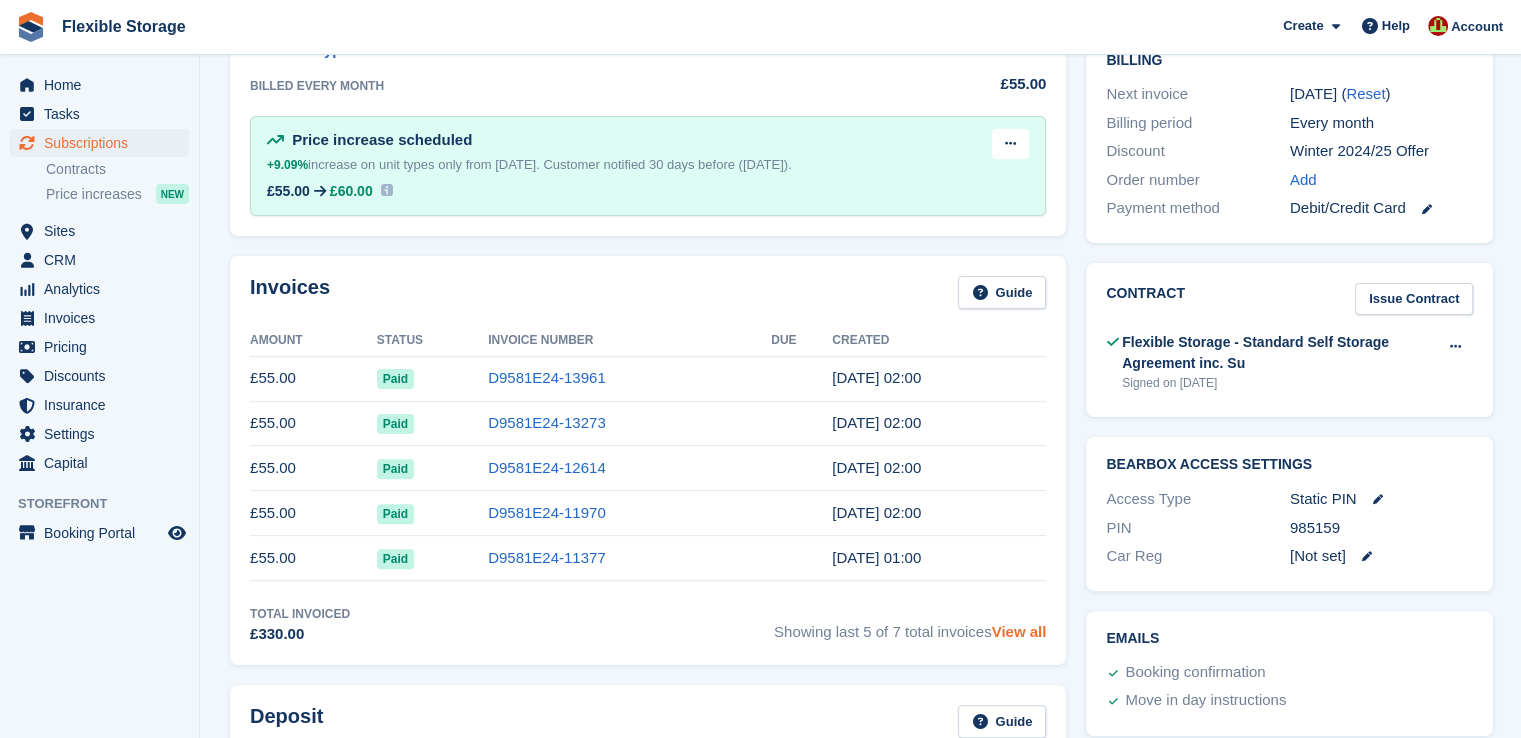 click on "View all" at bounding box center (1019, 631) 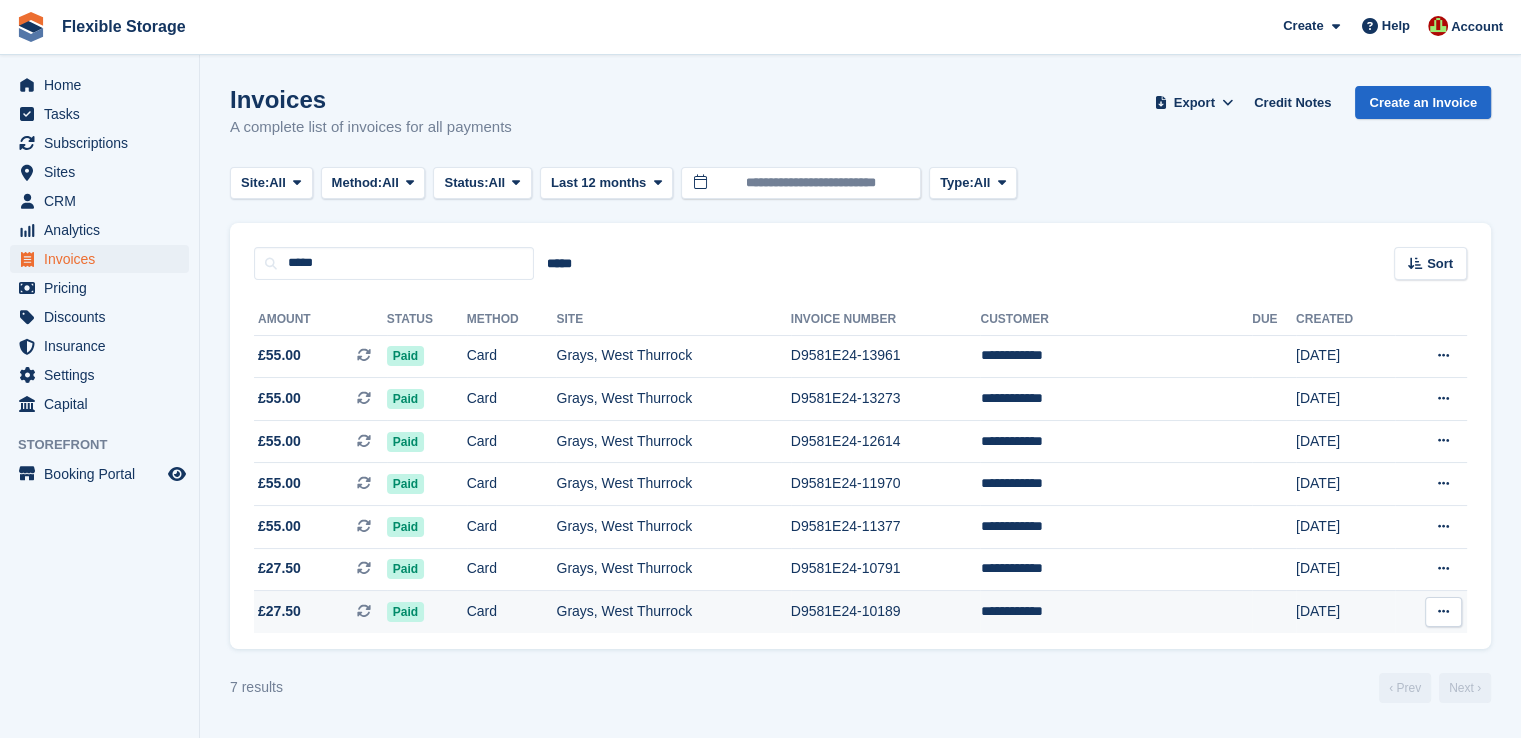scroll, scrollTop: 0, scrollLeft: 0, axis: both 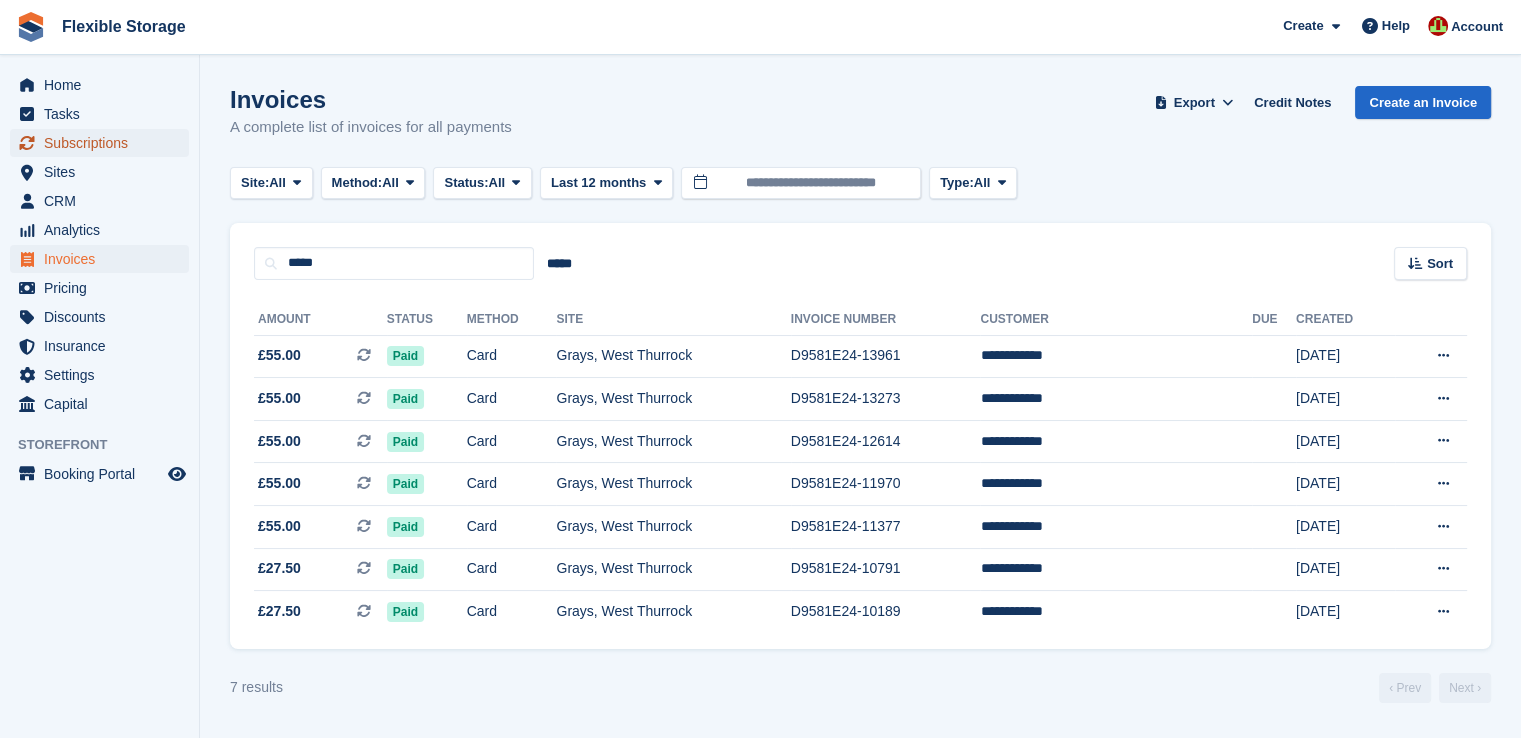 click on "Subscriptions" at bounding box center [104, 143] 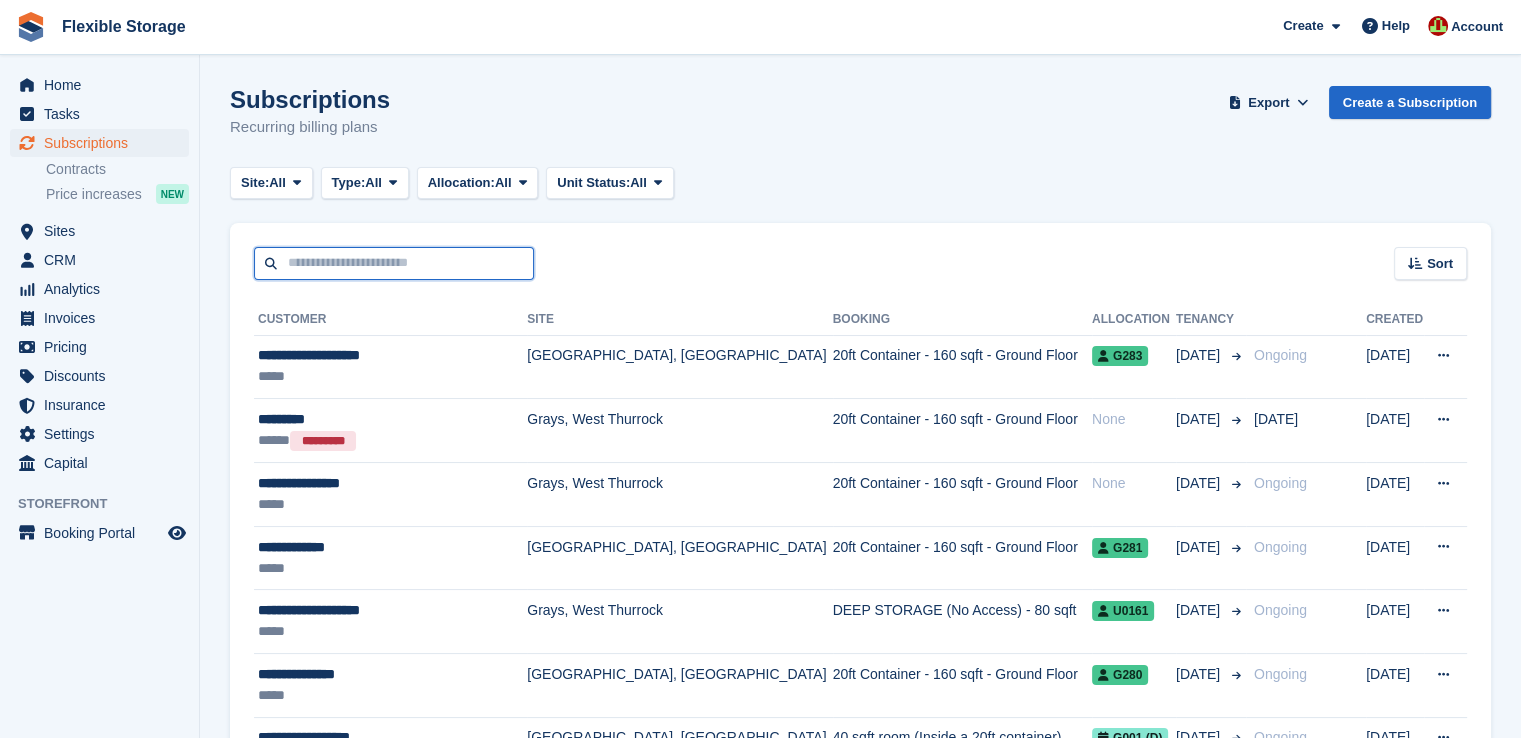 click at bounding box center (394, 263) 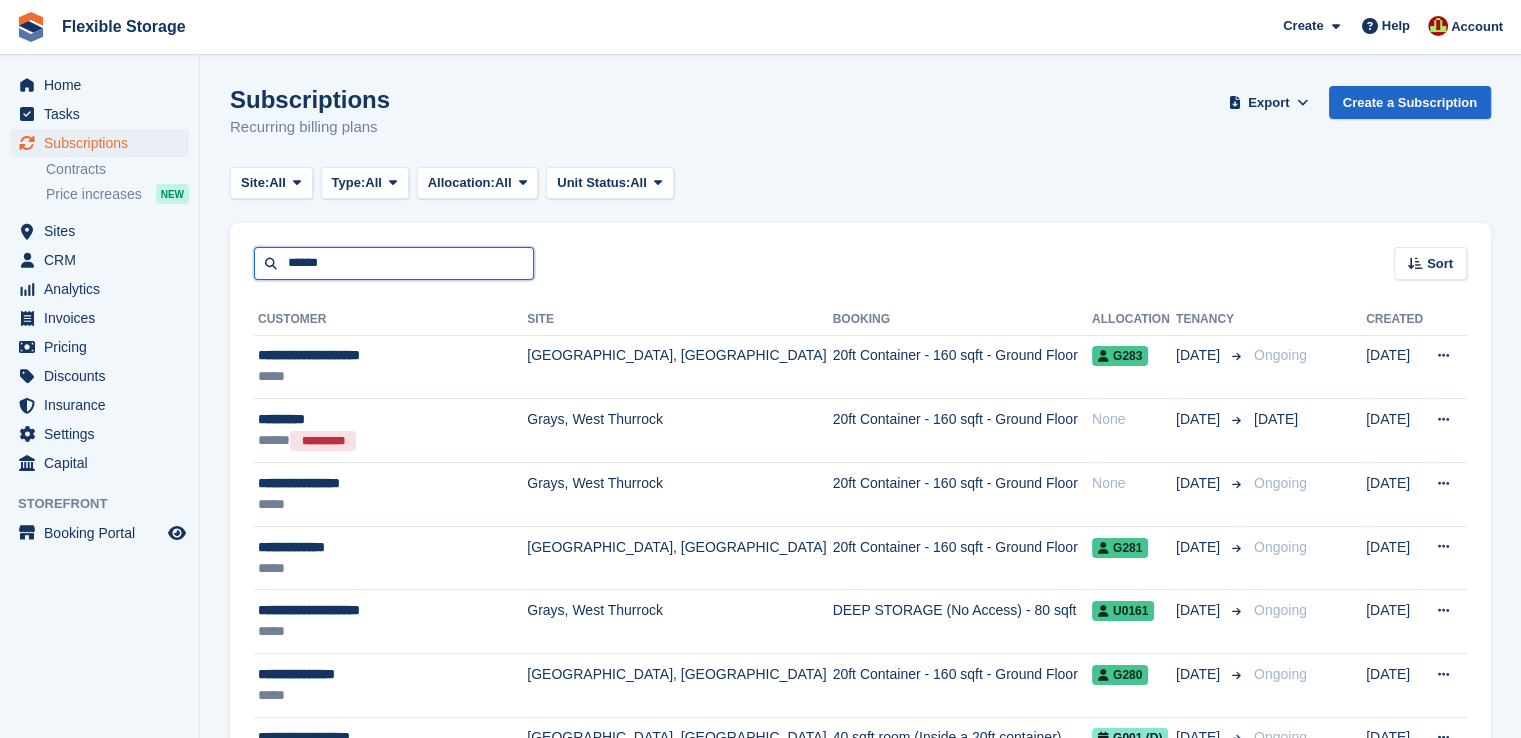 type on "******" 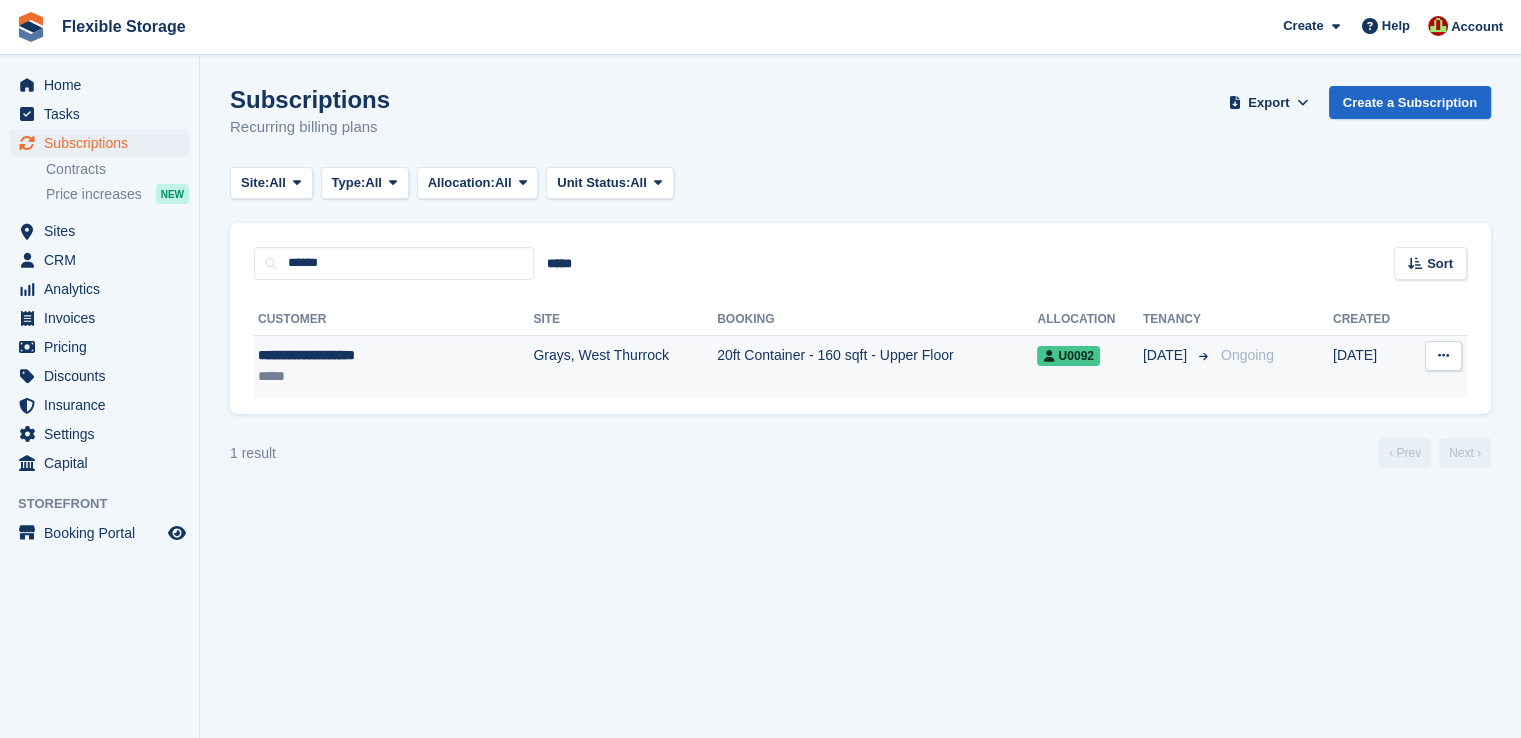 click on "Grays, West Thurrock" at bounding box center [625, 366] 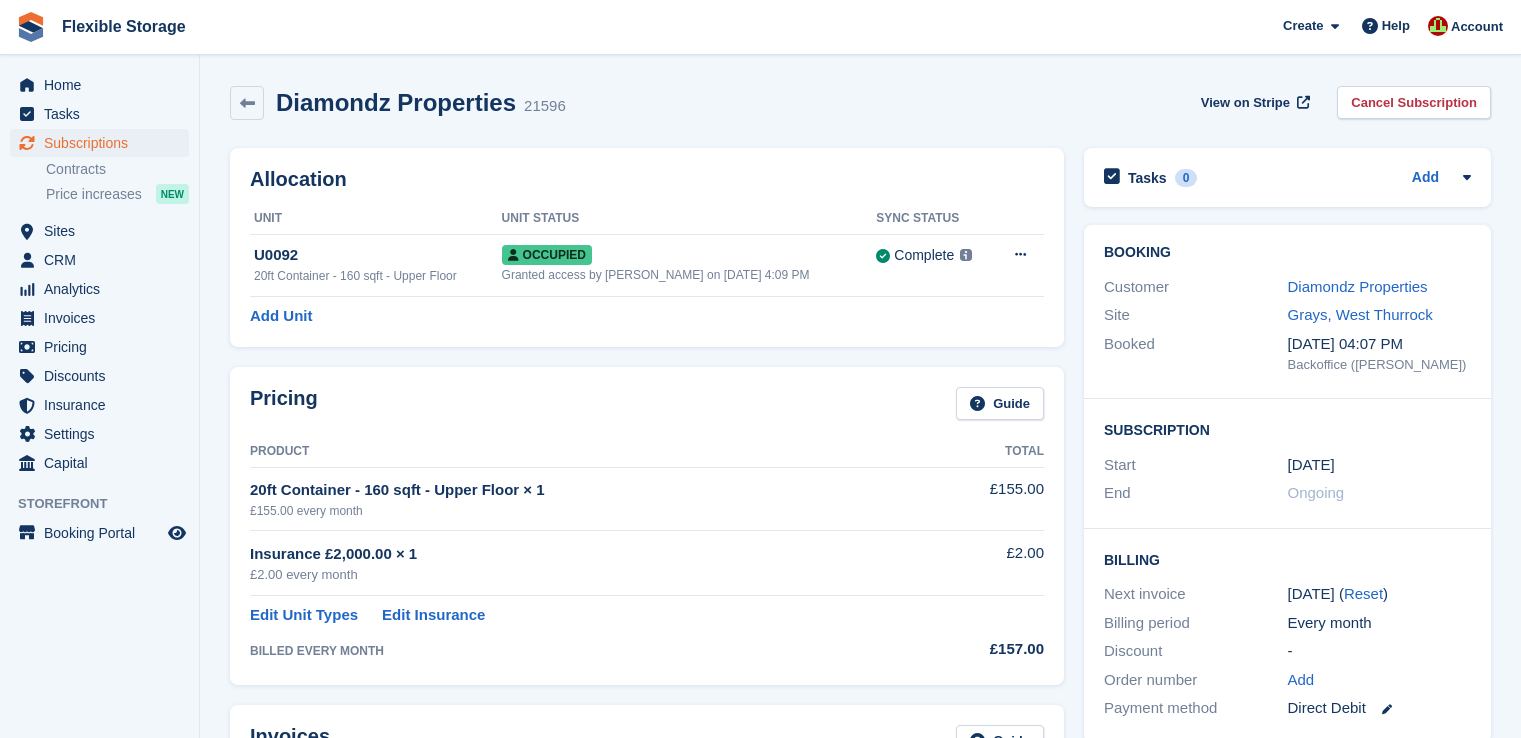 scroll, scrollTop: 0, scrollLeft: 0, axis: both 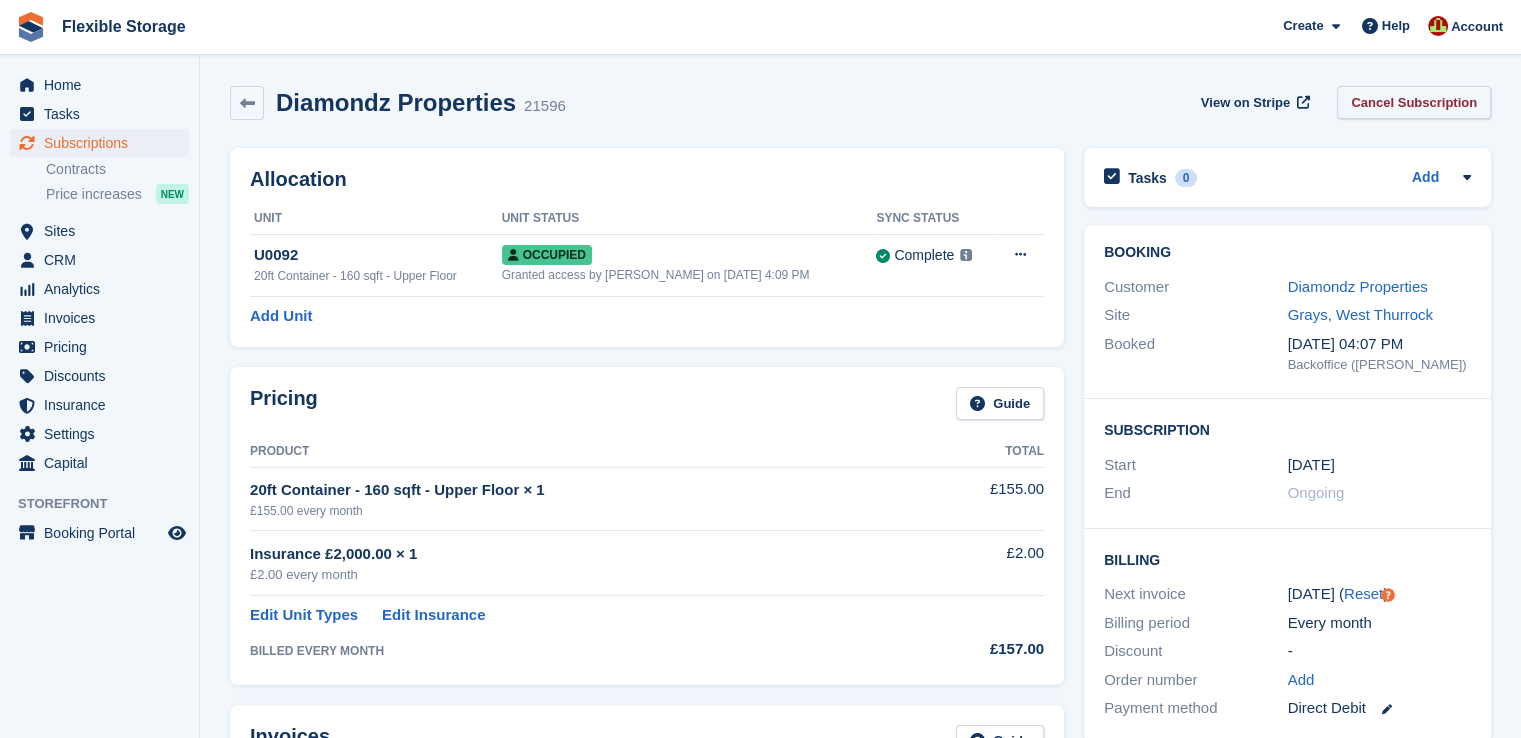 click on "Cancel Subscription" at bounding box center [1414, 102] 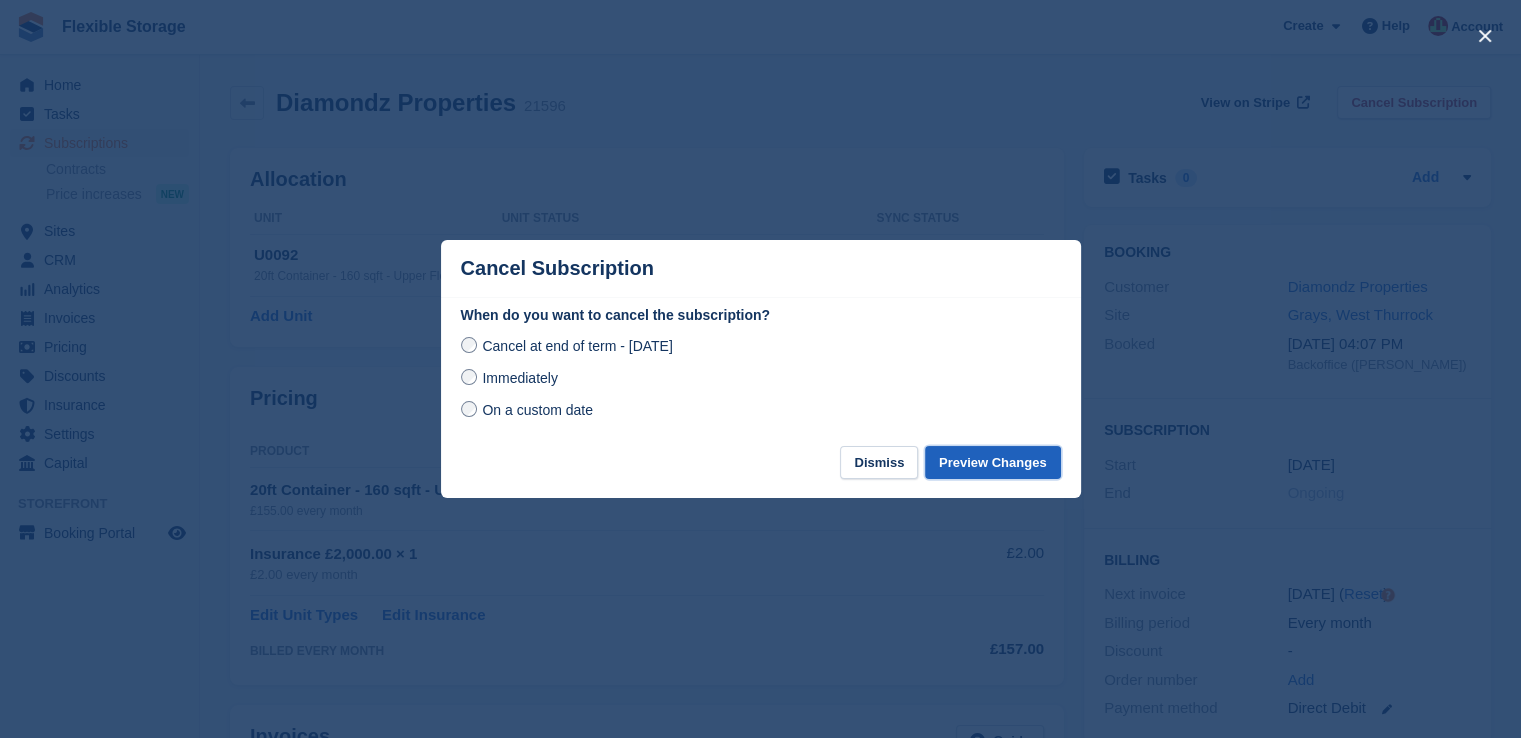 click on "Preview Changes" at bounding box center [993, 462] 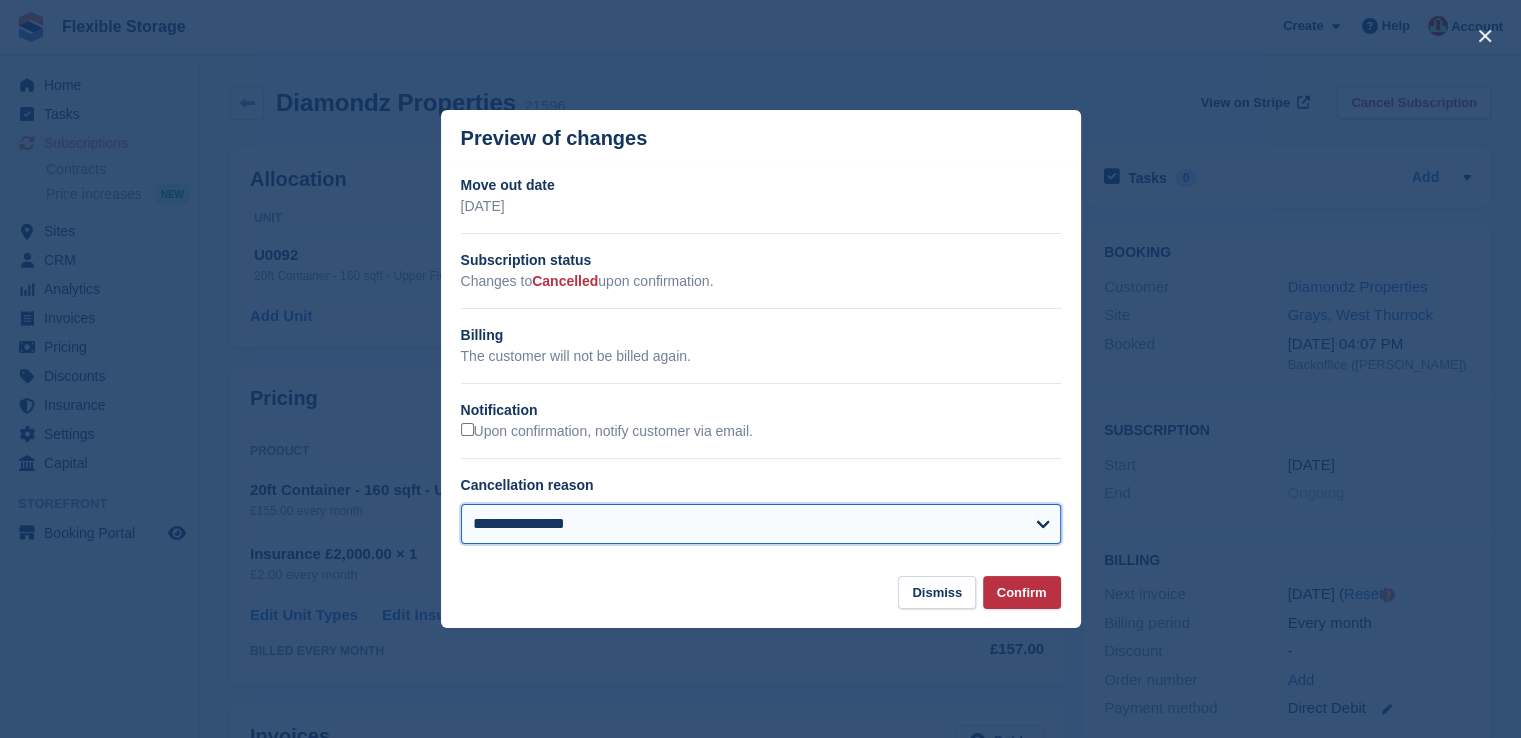 click on "**********" at bounding box center (761, 524) 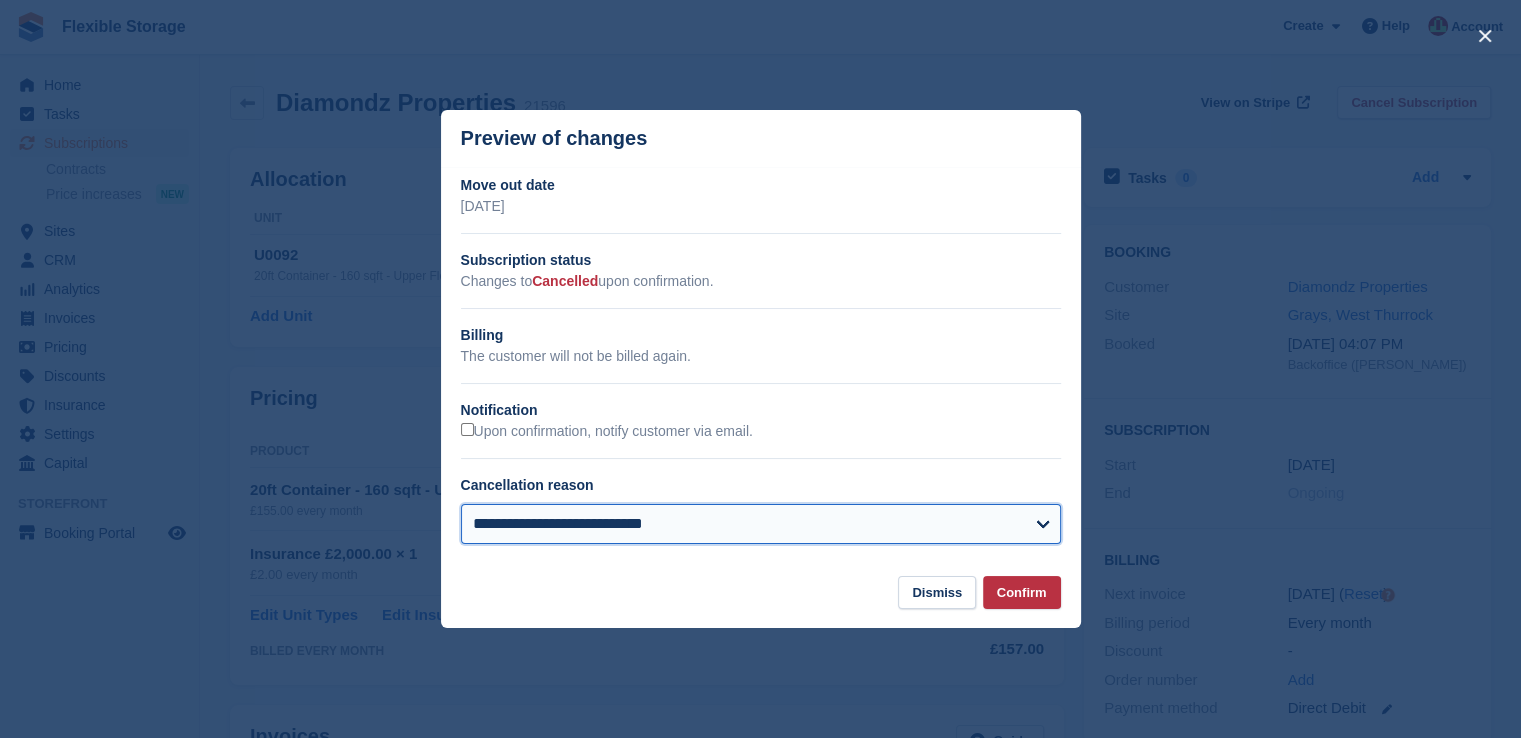 click on "**********" at bounding box center (761, 524) 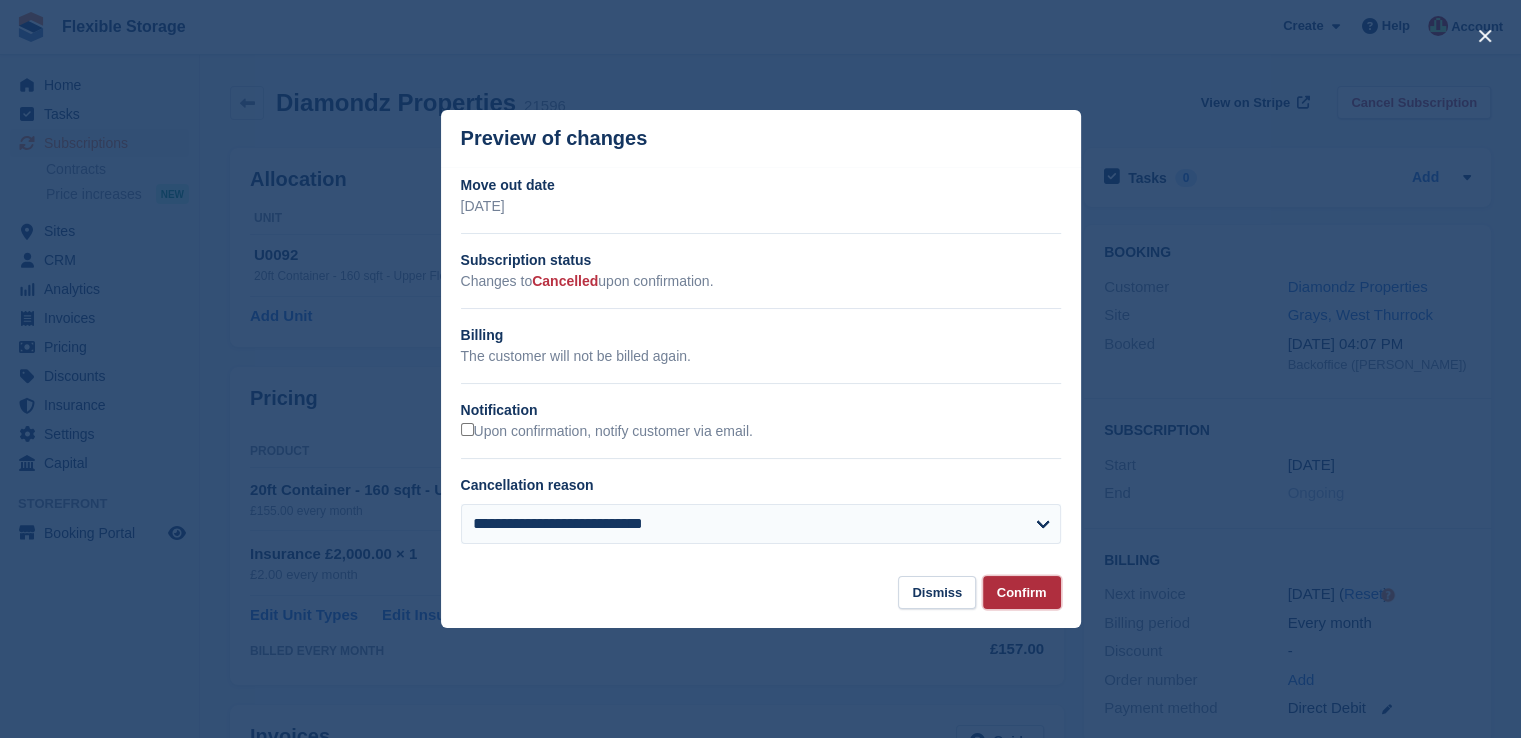 click on "Confirm" at bounding box center (1022, 592) 